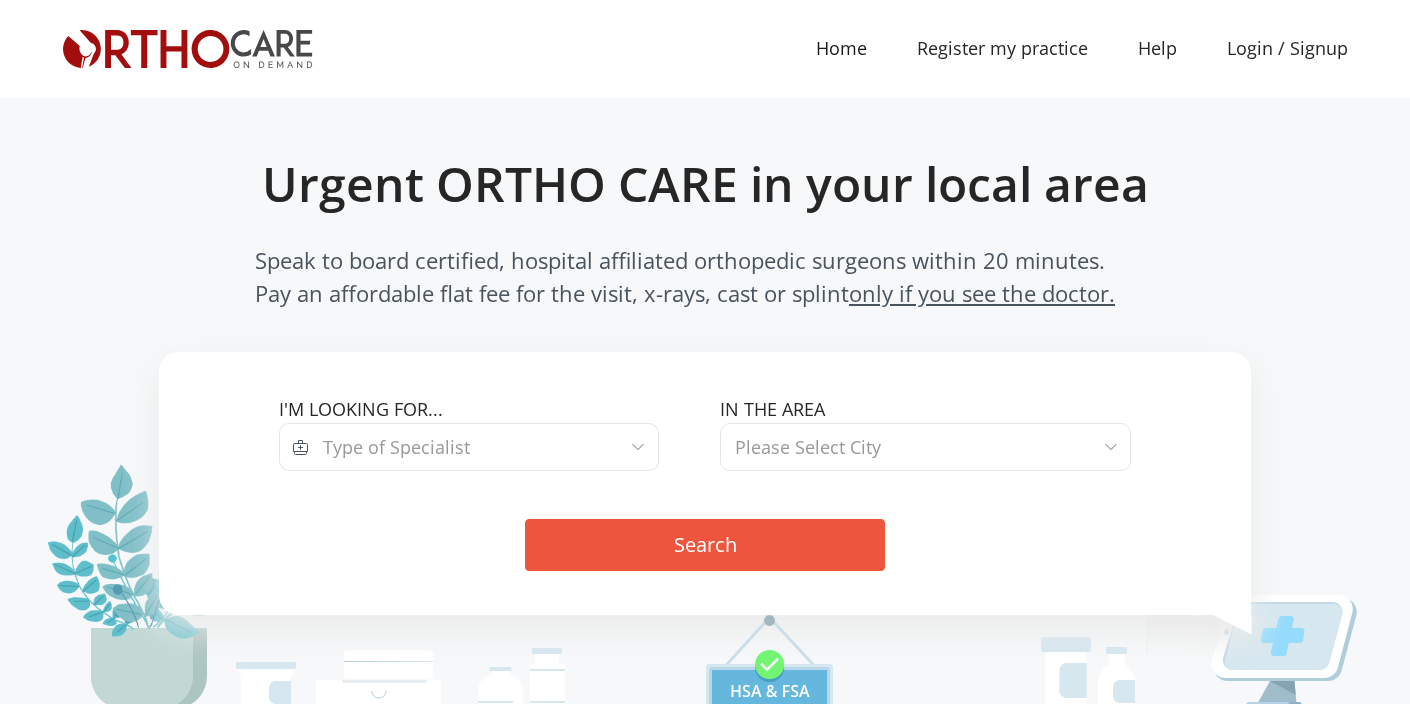 scroll, scrollTop: 0, scrollLeft: 0, axis: both 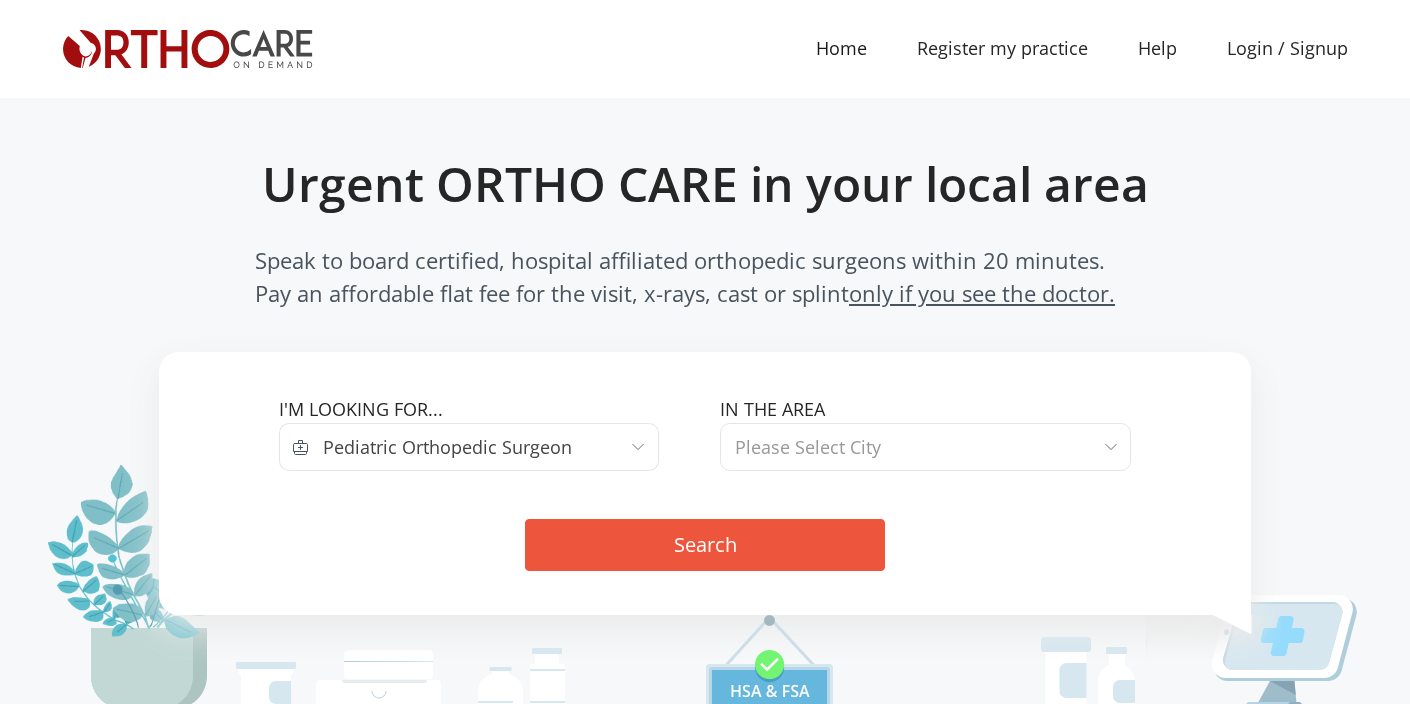 click on "Please Select City" at bounding box center (808, 447) 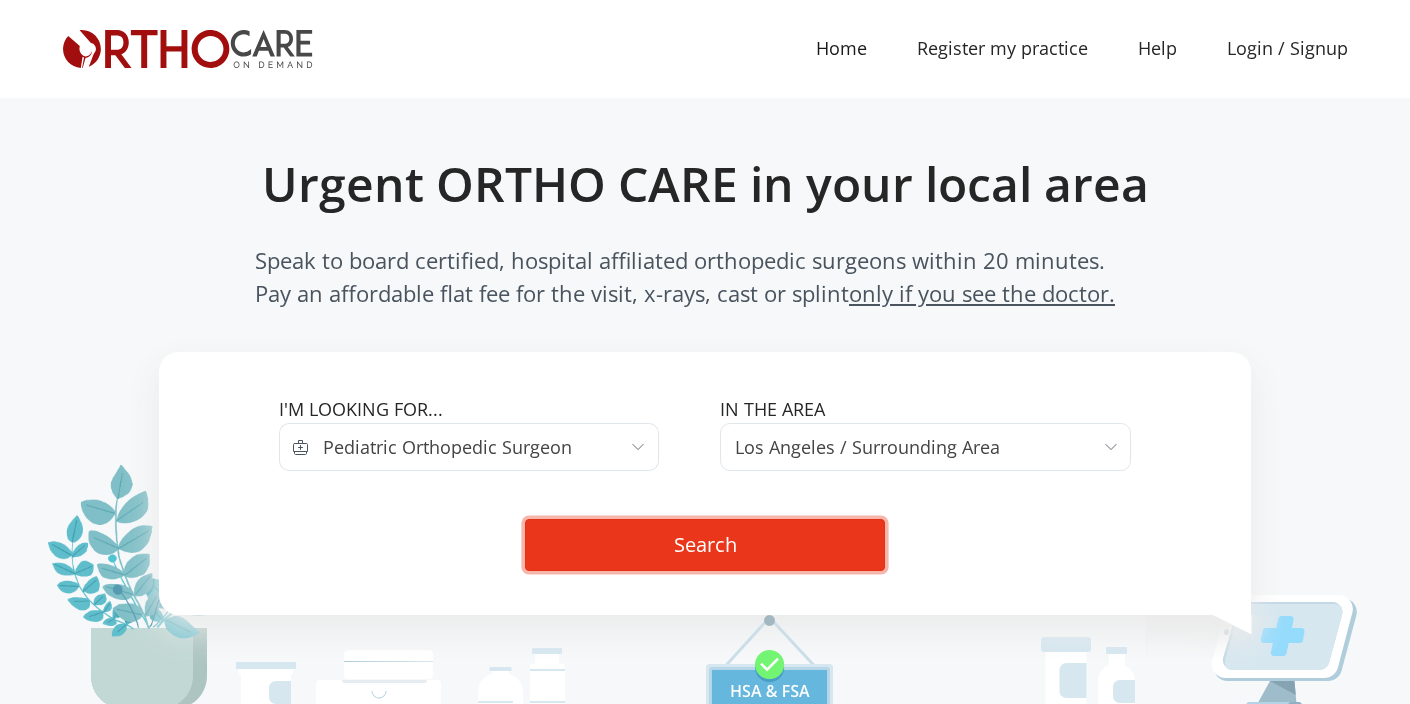 click on "Search" at bounding box center [705, 545] 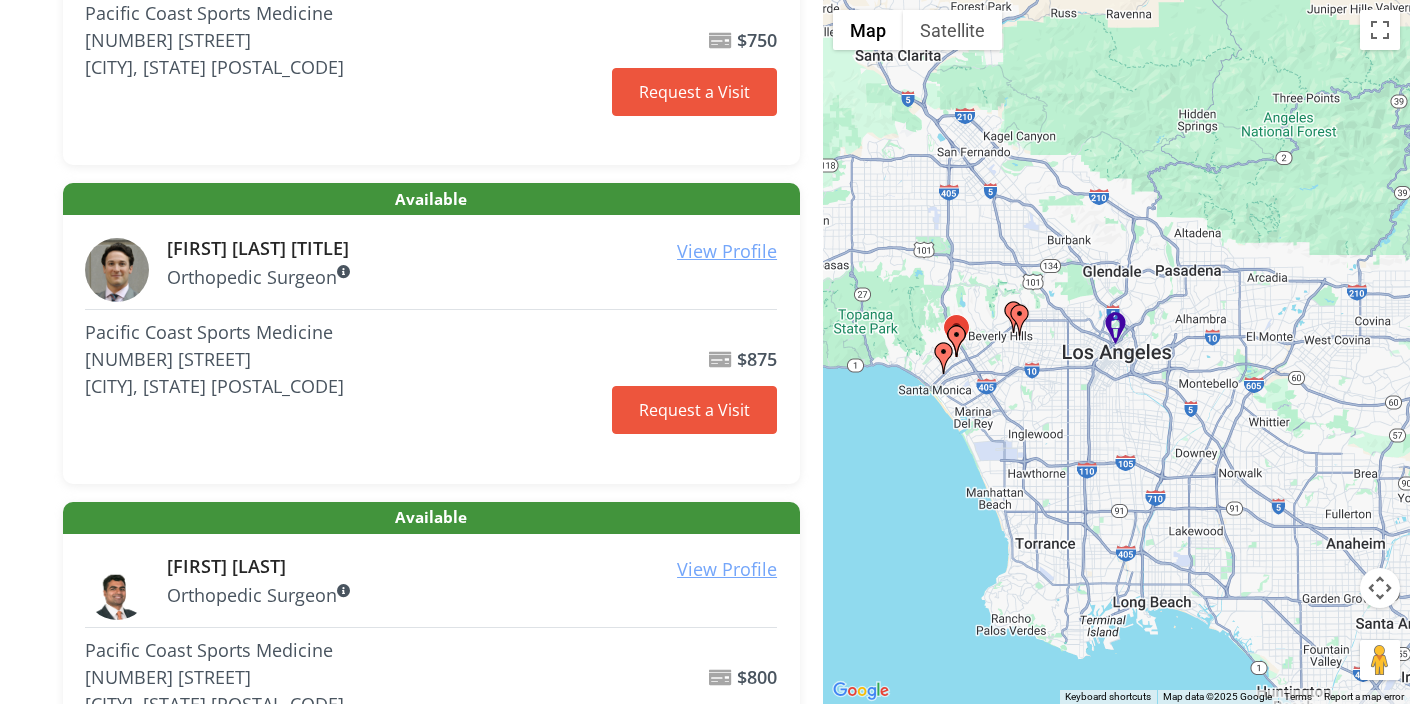 scroll, scrollTop: 529, scrollLeft: 0, axis: vertical 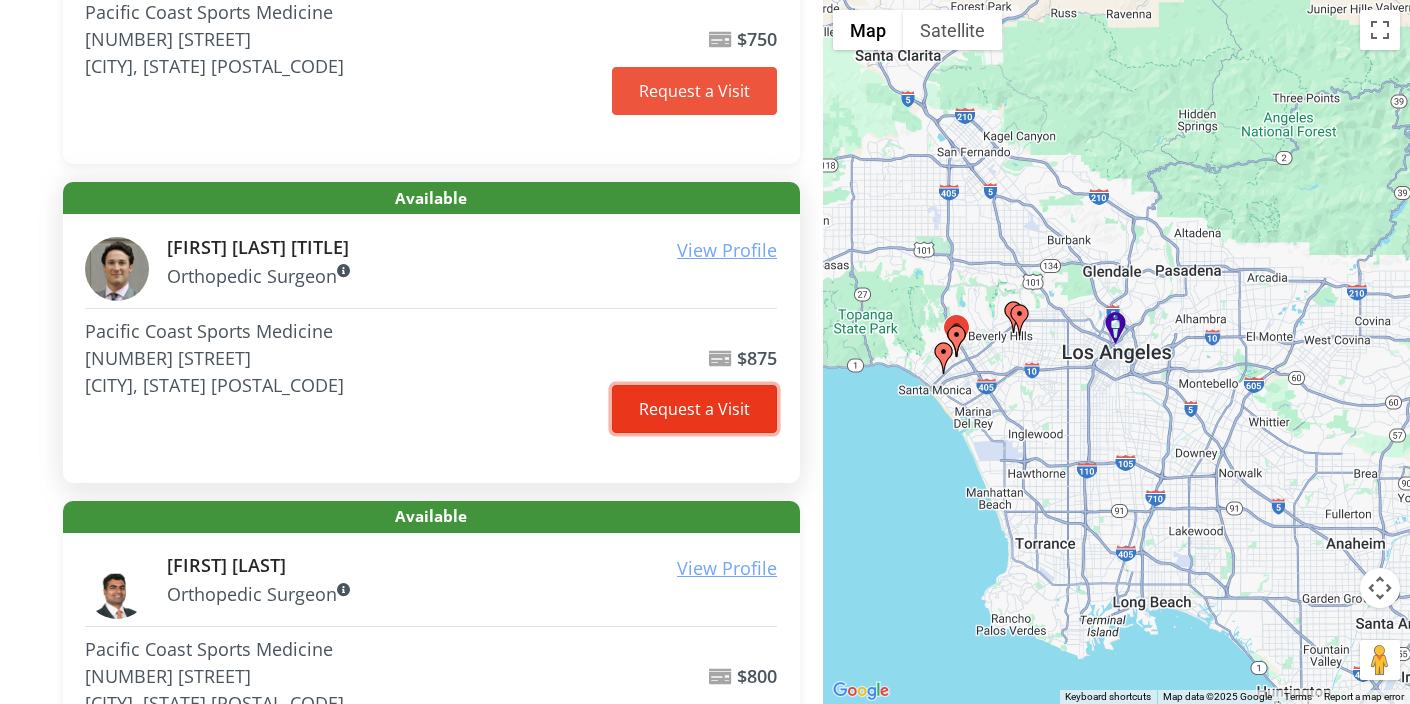 click on "Request a Visit" at bounding box center (694, 409) 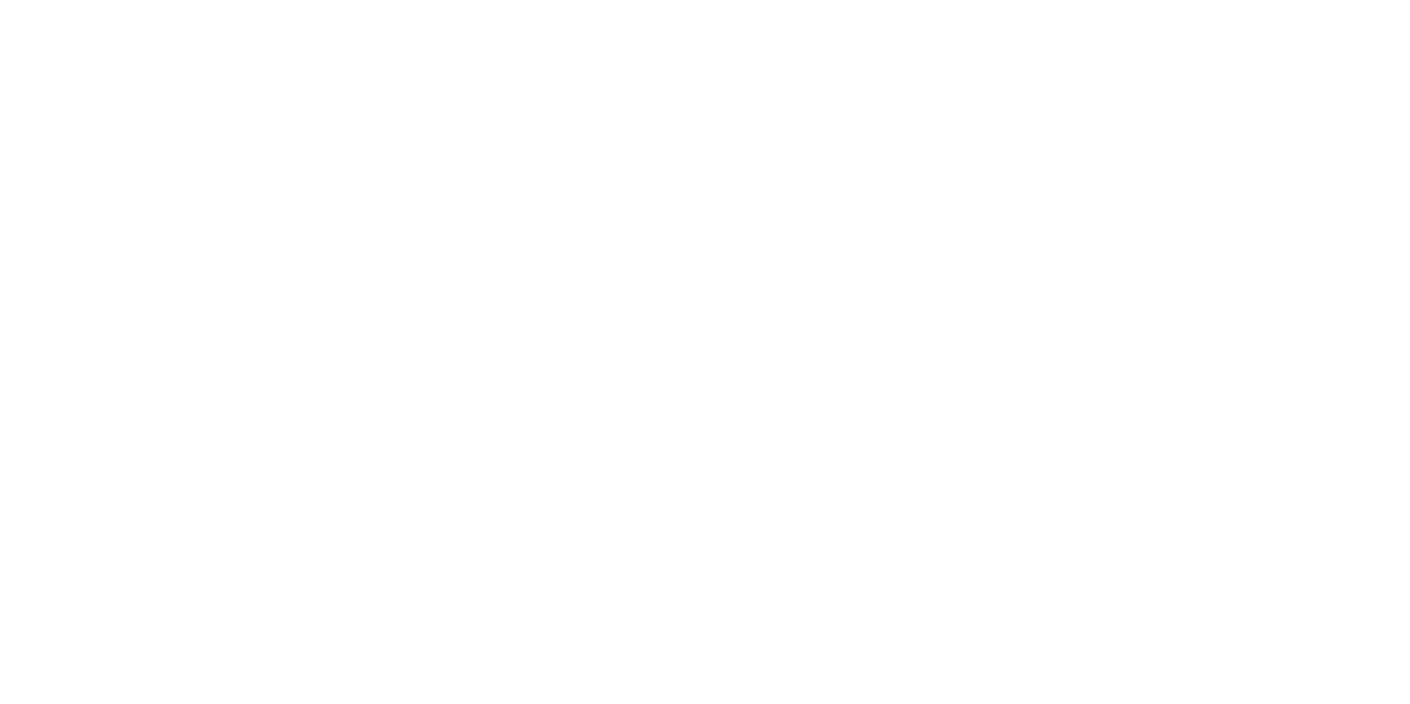 scroll, scrollTop: 0, scrollLeft: 0, axis: both 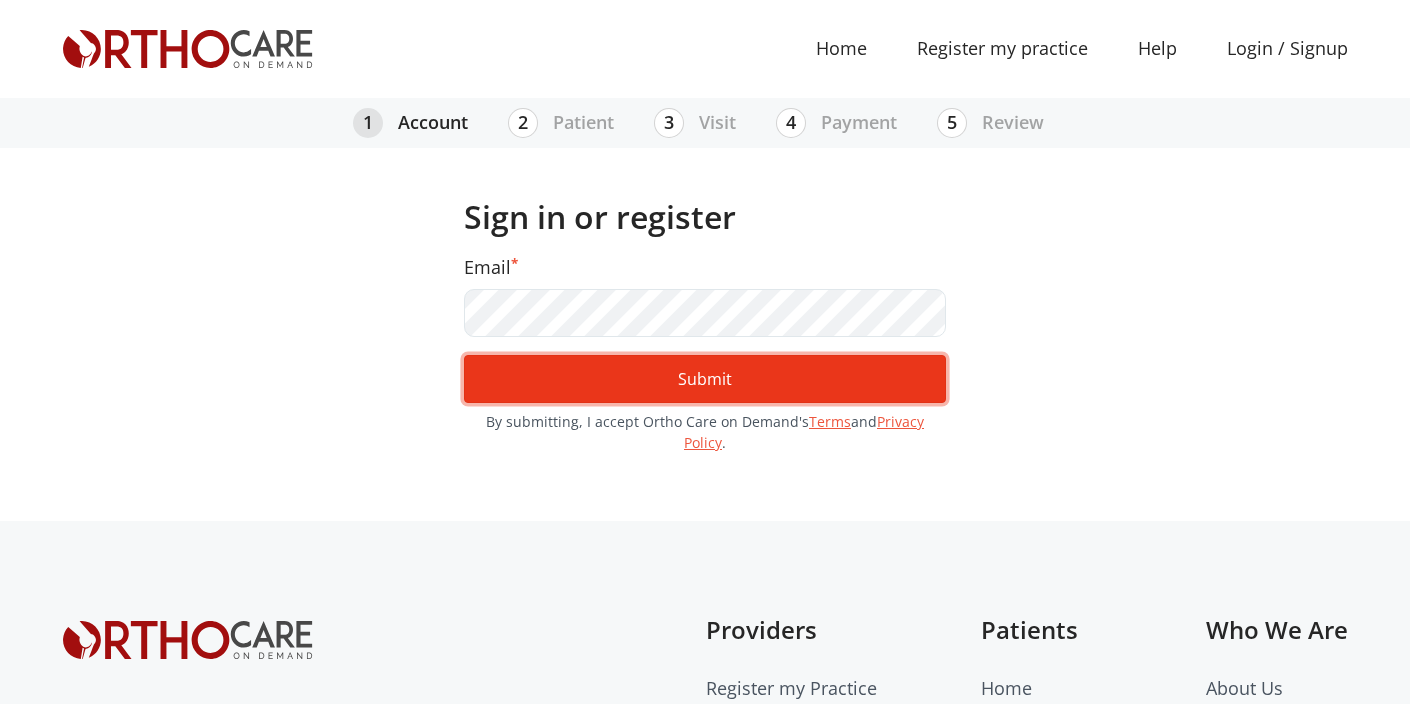click on "Submit" at bounding box center [705, 379] 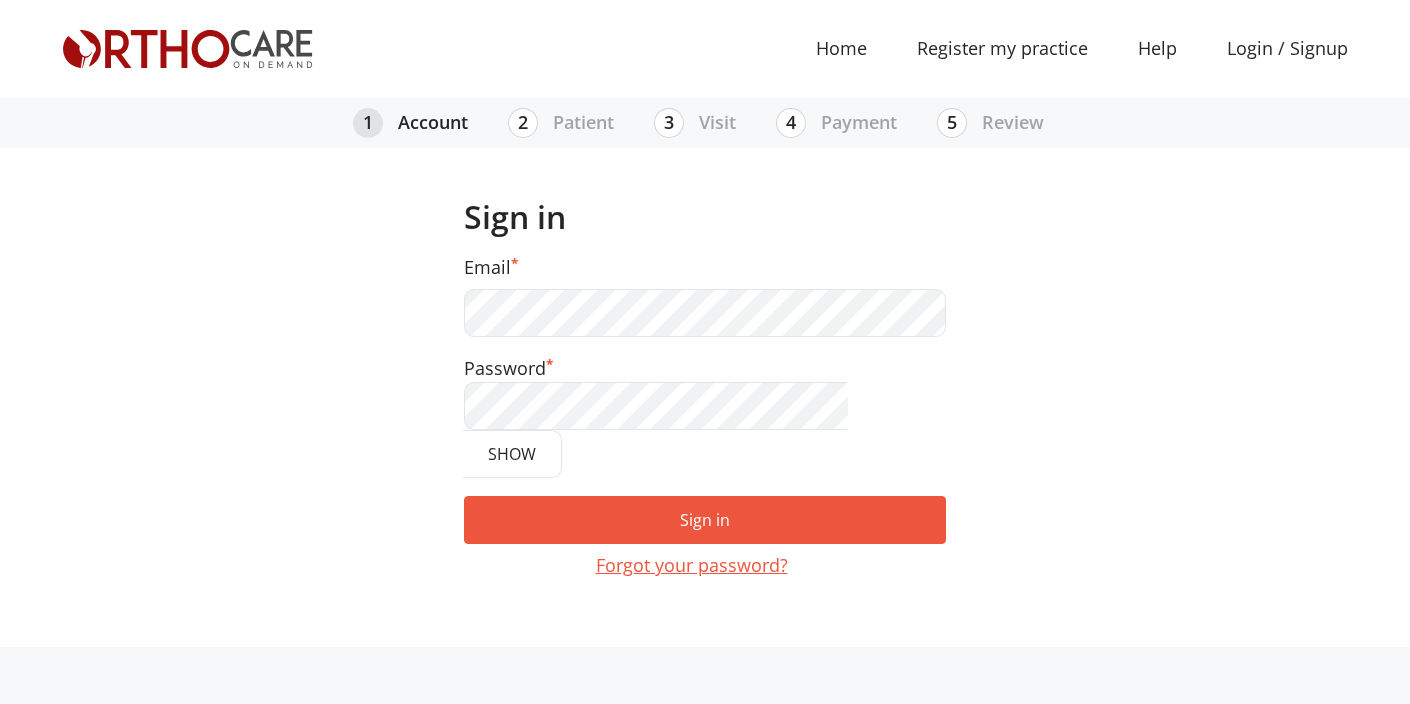 click on "Sign in" at bounding box center [705, 520] 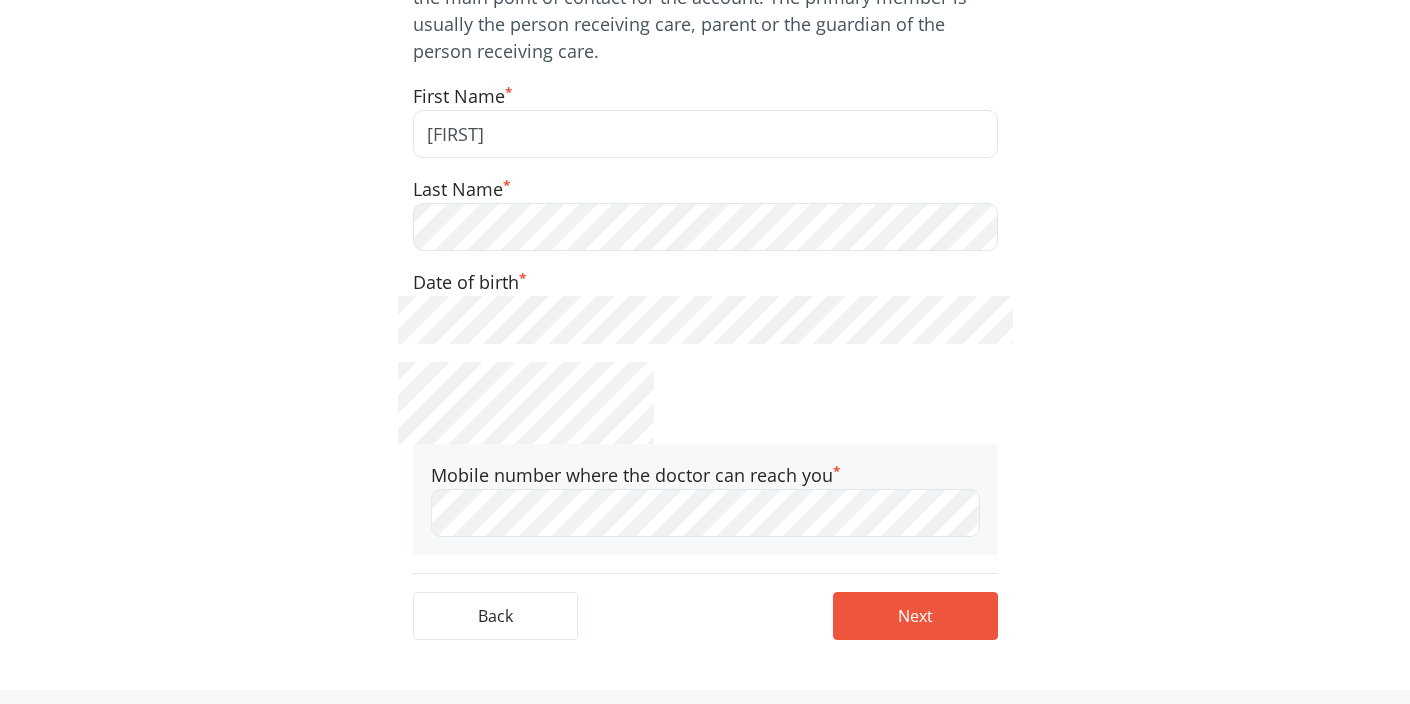 scroll, scrollTop: 356, scrollLeft: 0, axis: vertical 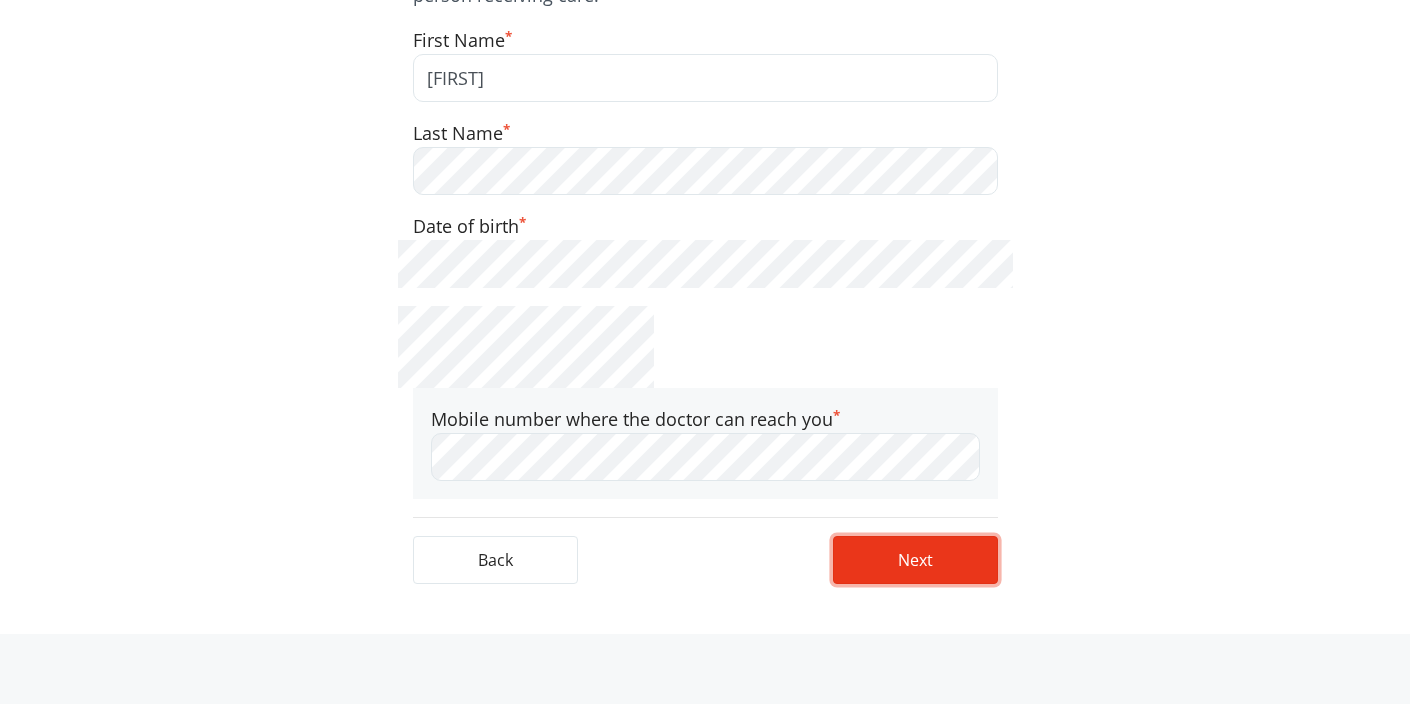 click on "Next" at bounding box center [915, 560] 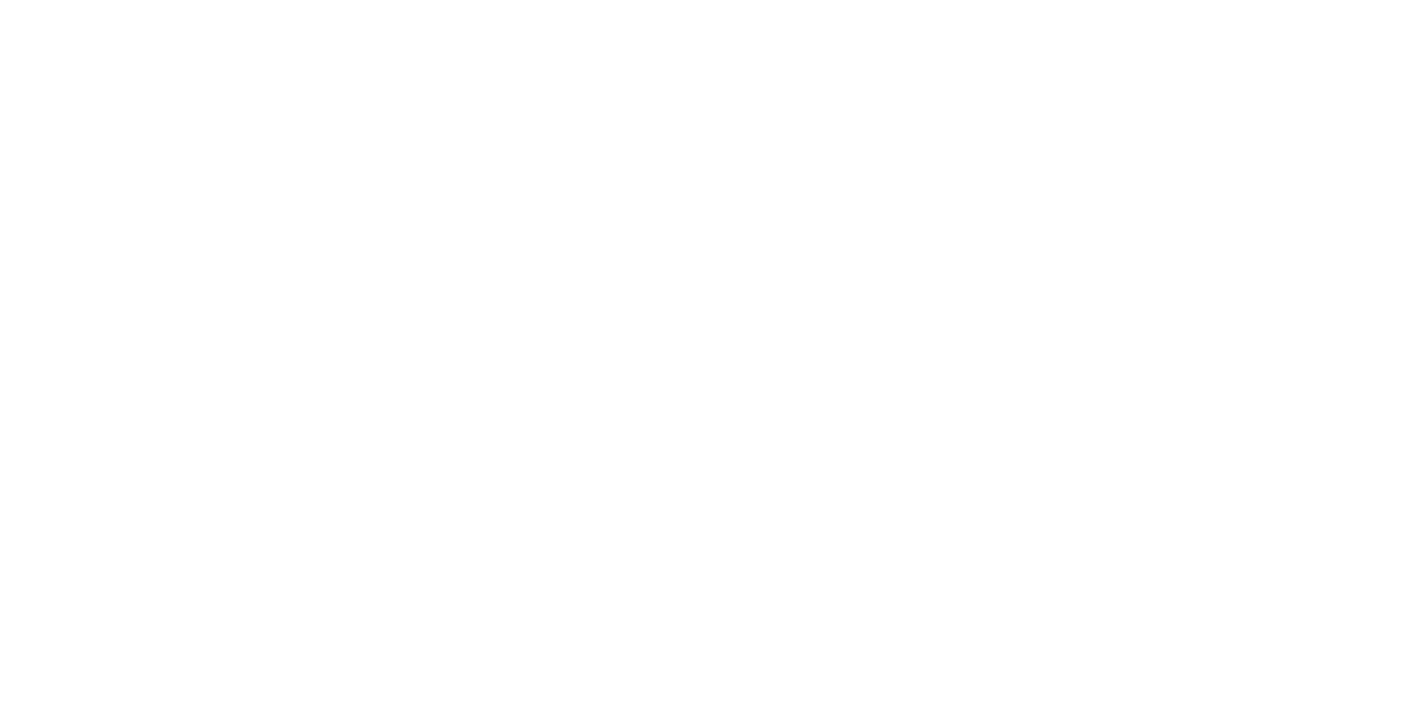 scroll, scrollTop: 0, scrollLeft: 0, axis: both 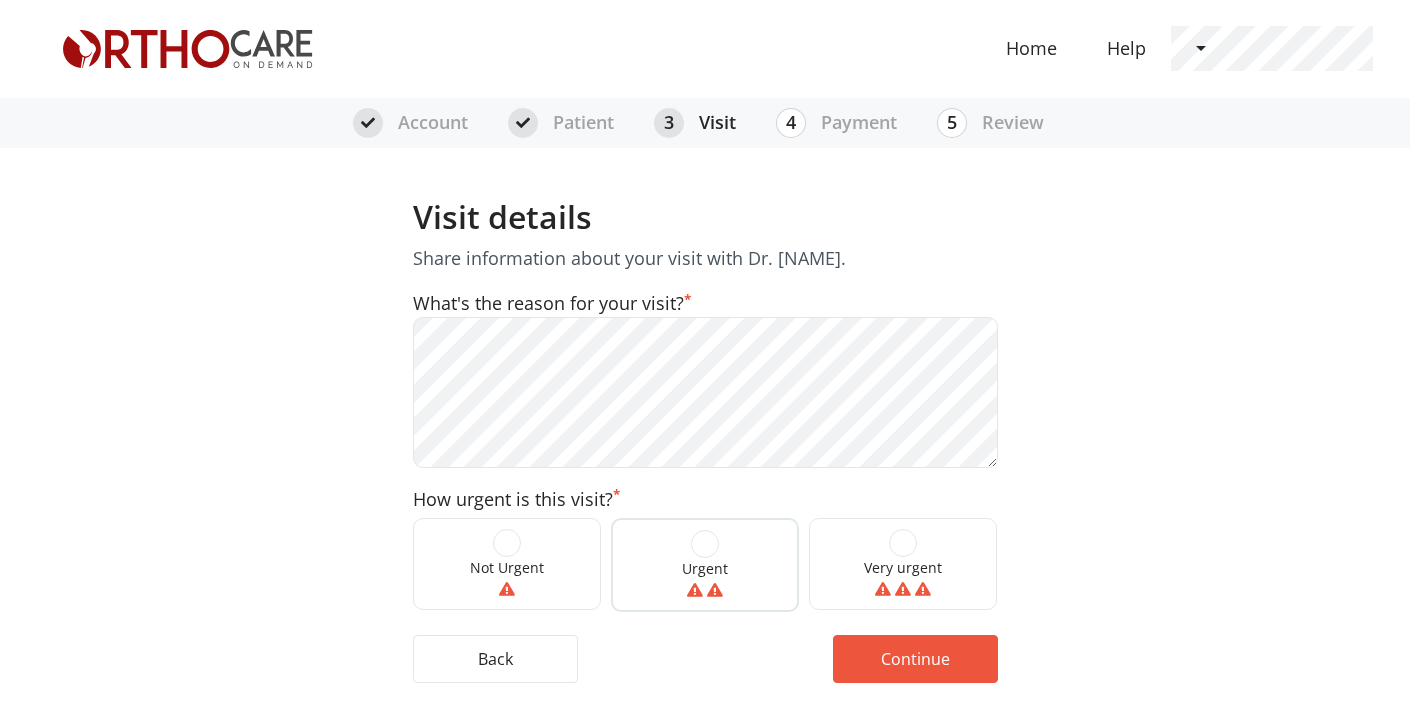 click on "Urgent" at bounding box center [507, 567] 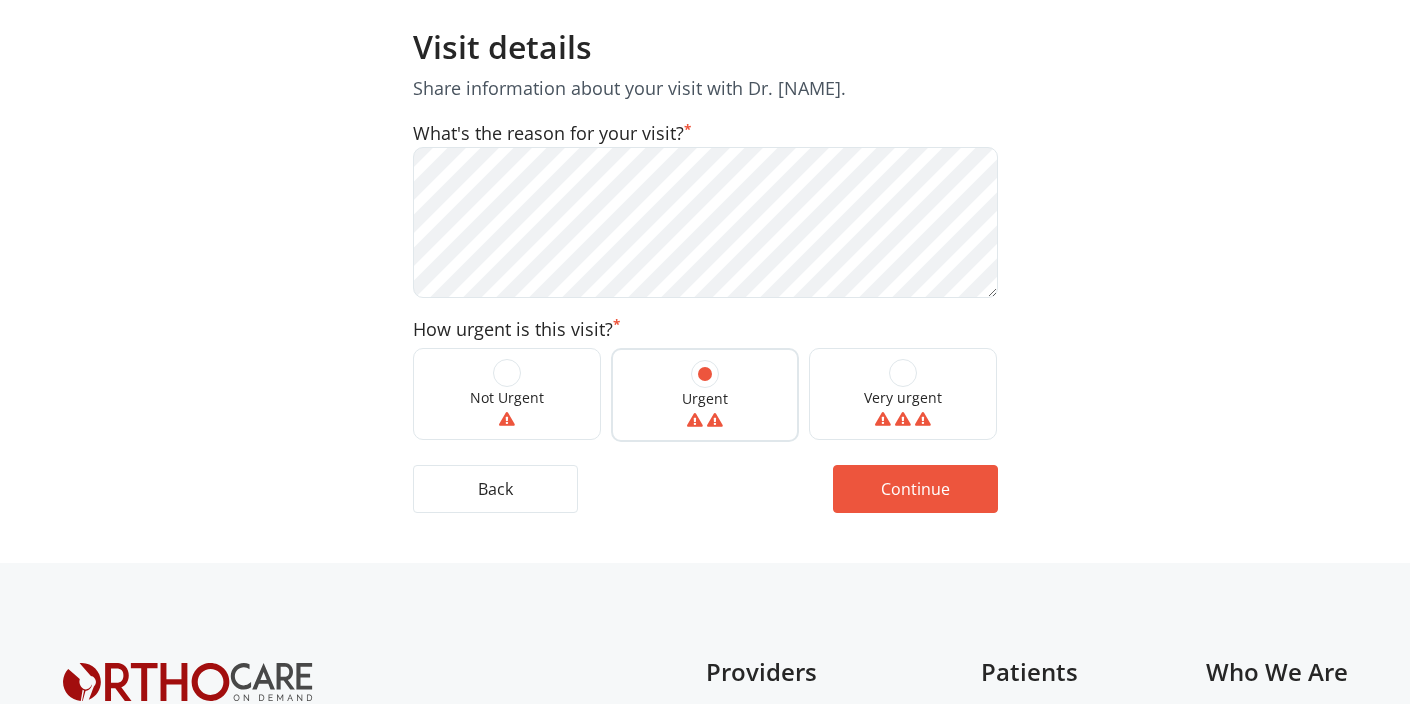 scroll, scrollTop: 157, scrollLeft: 0, axis: vertical 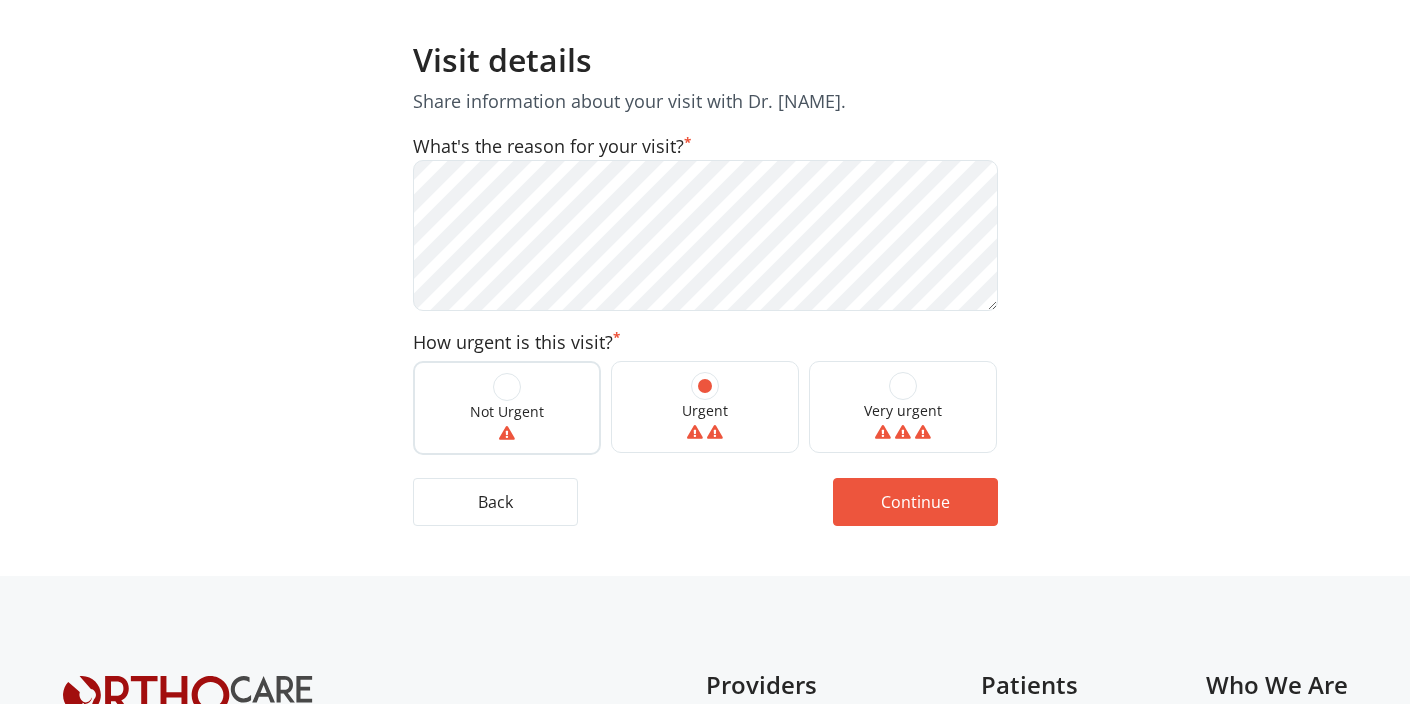 click on "Not Urgent" at bounding box center [507, 411] 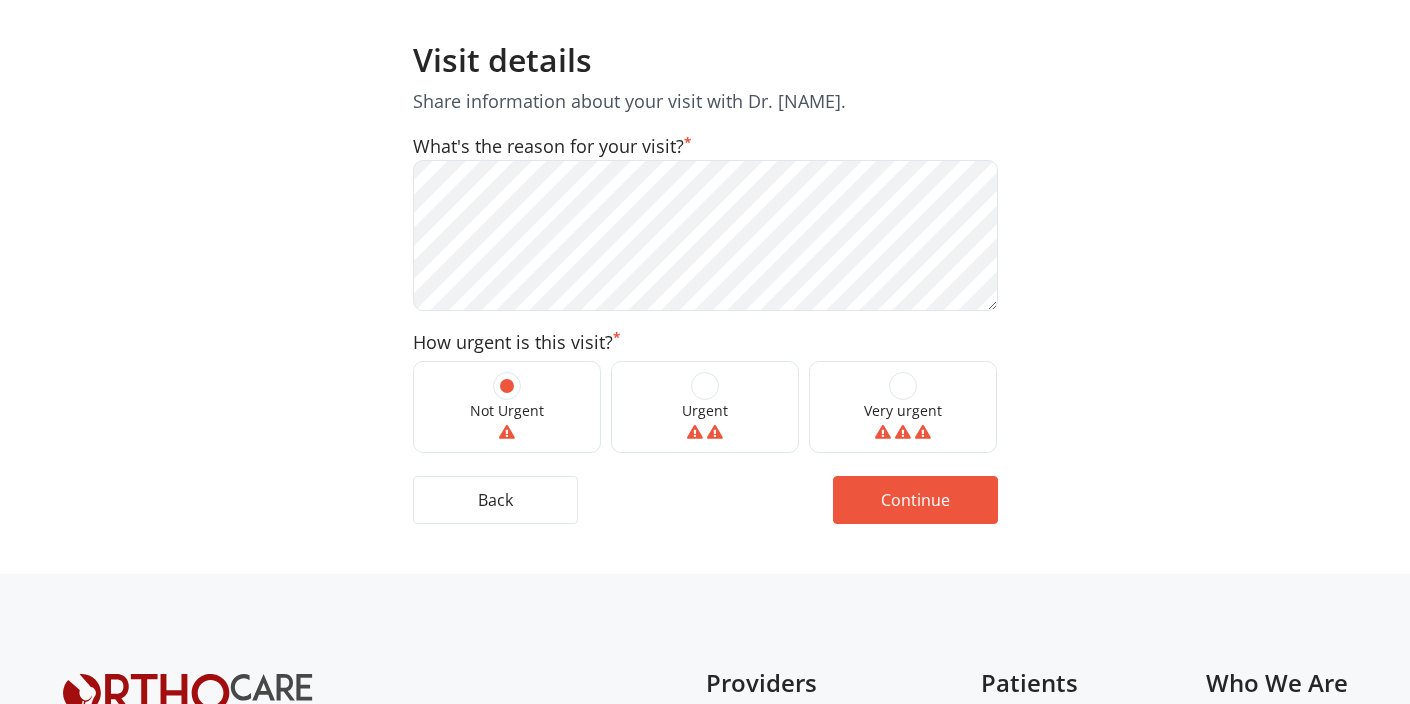 scroll, scrollTop: 0, scrollLeft: 0, axis: both 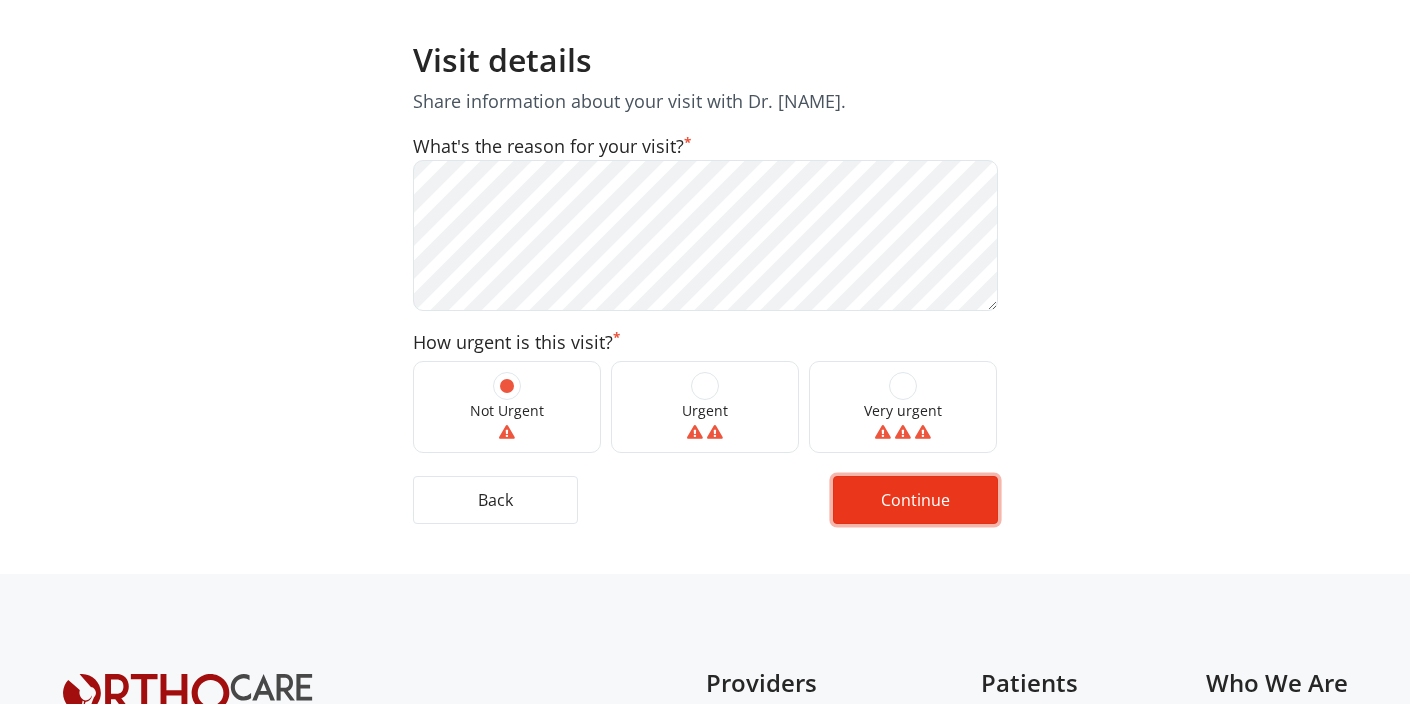 click on "Continue" at bounding box center (915, 500) 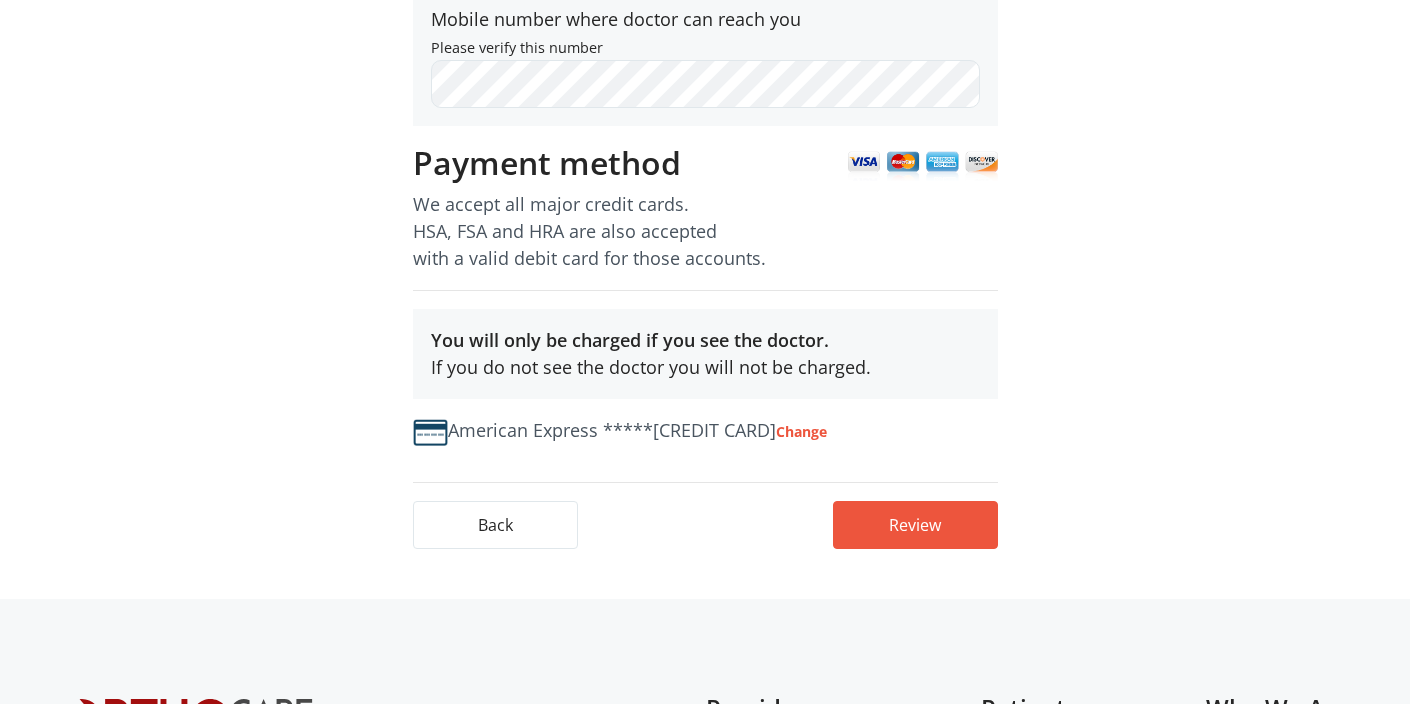 scroll, scrollTop: 536, scrollLeft: 0, axis: vertical 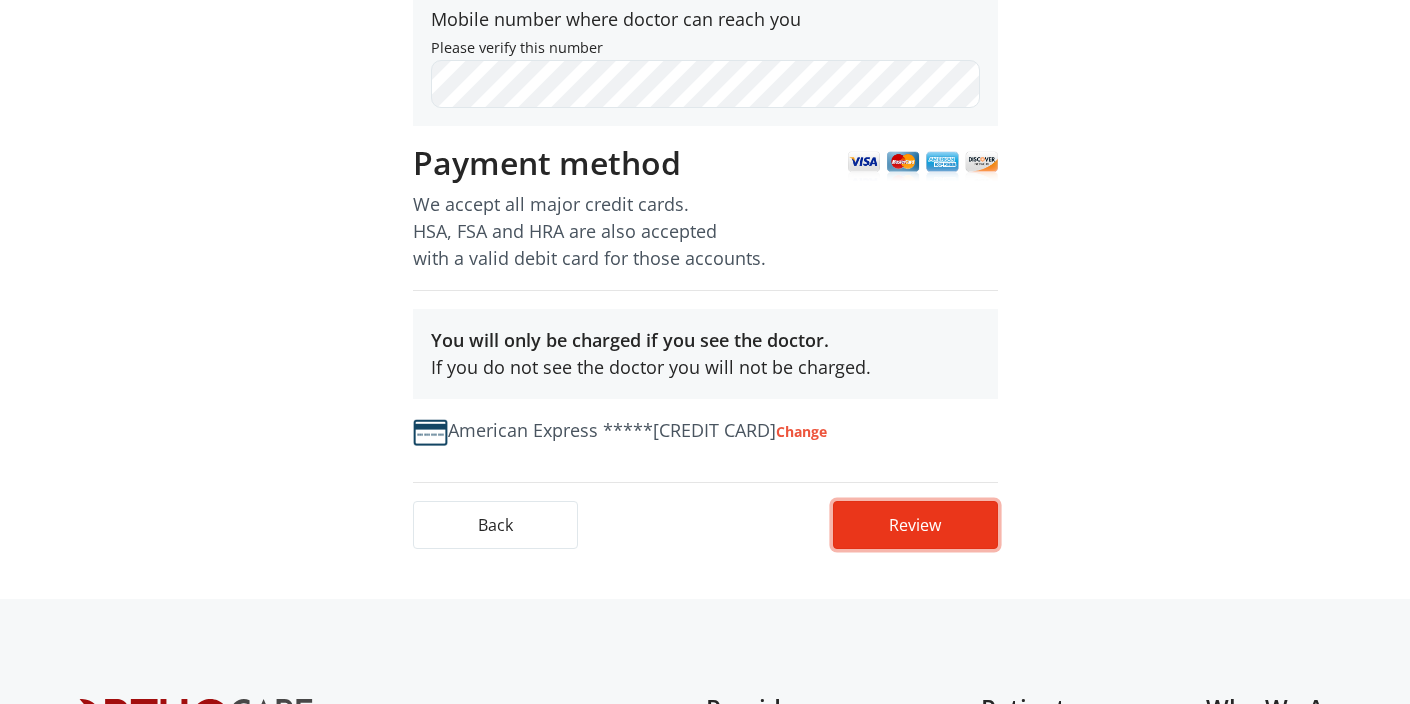 click on "Review" at bounding box center [915, 525] 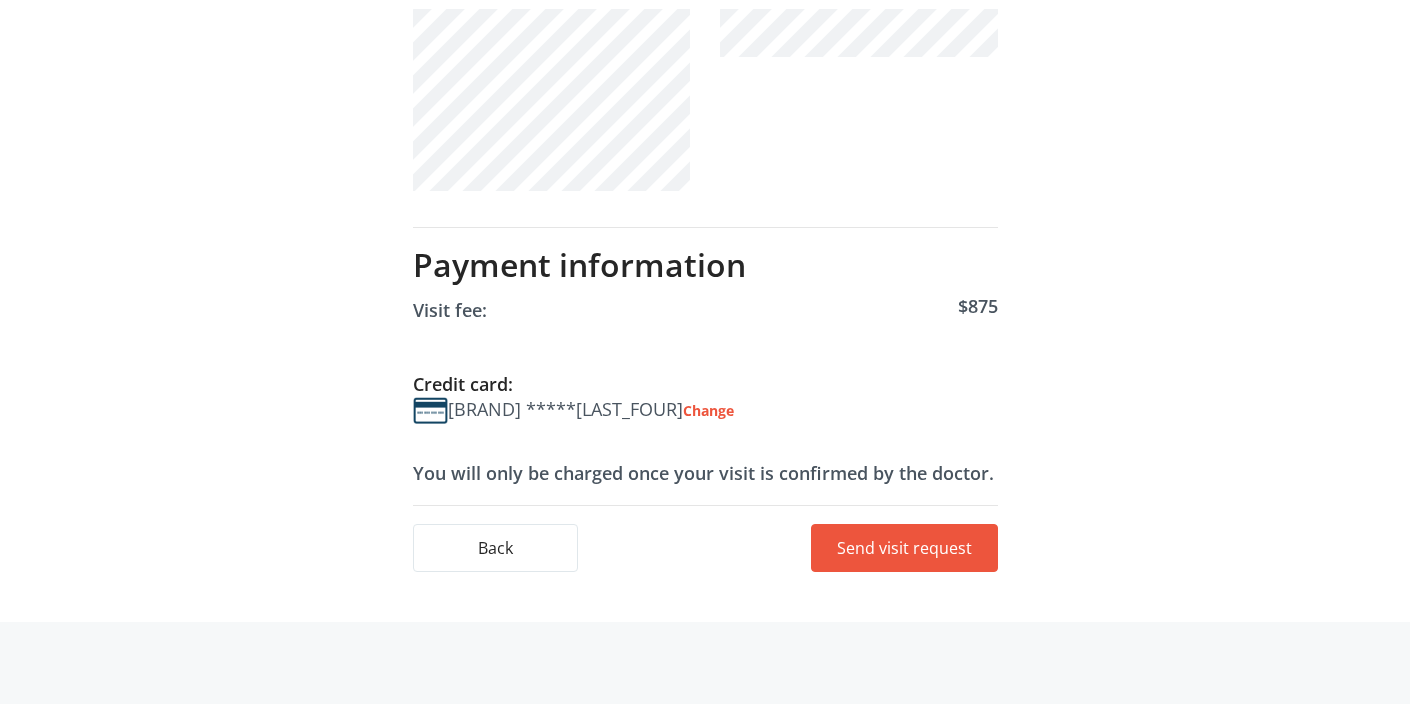 scroll, scrollTop: 754, scrollLeft: 0, axis: vertical 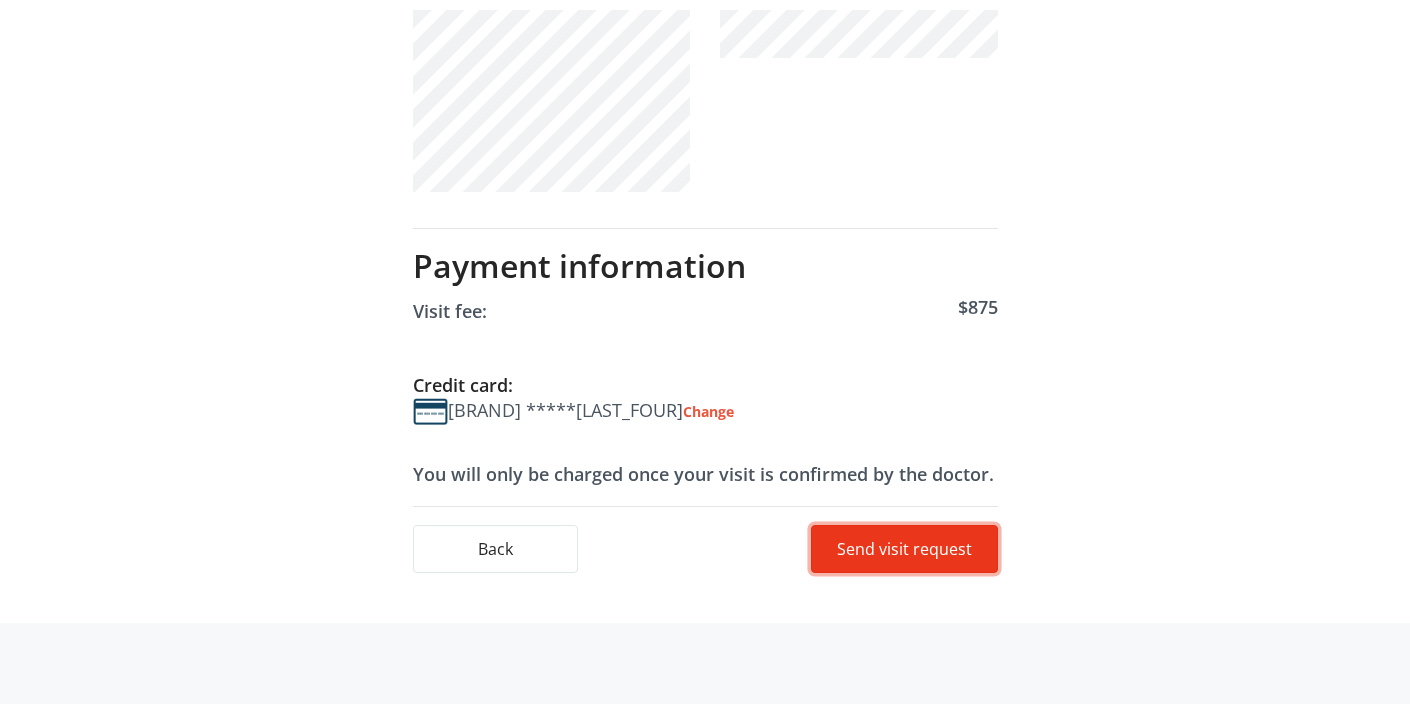 click on "Send visit request" at bounding box center (904, 549) 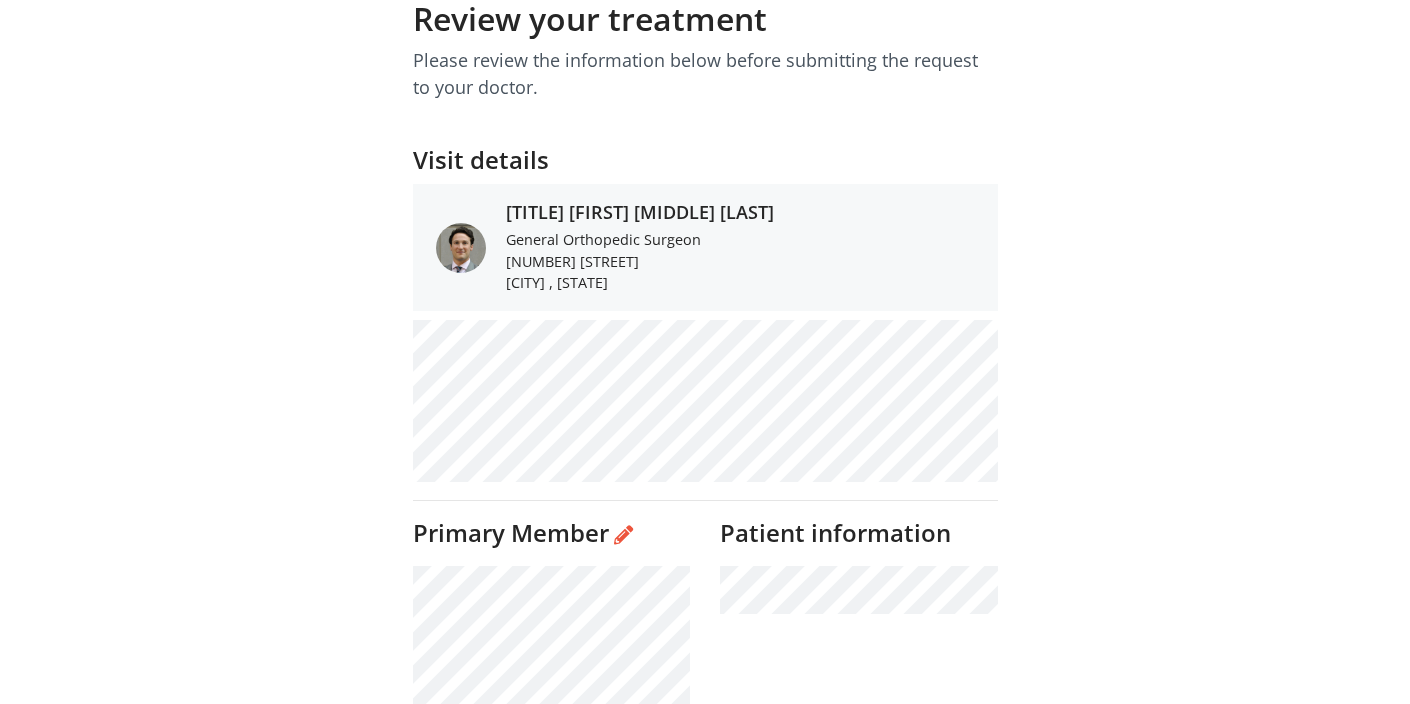 scroll, scrollTop: 0, scrollLeft: 0, axis: both 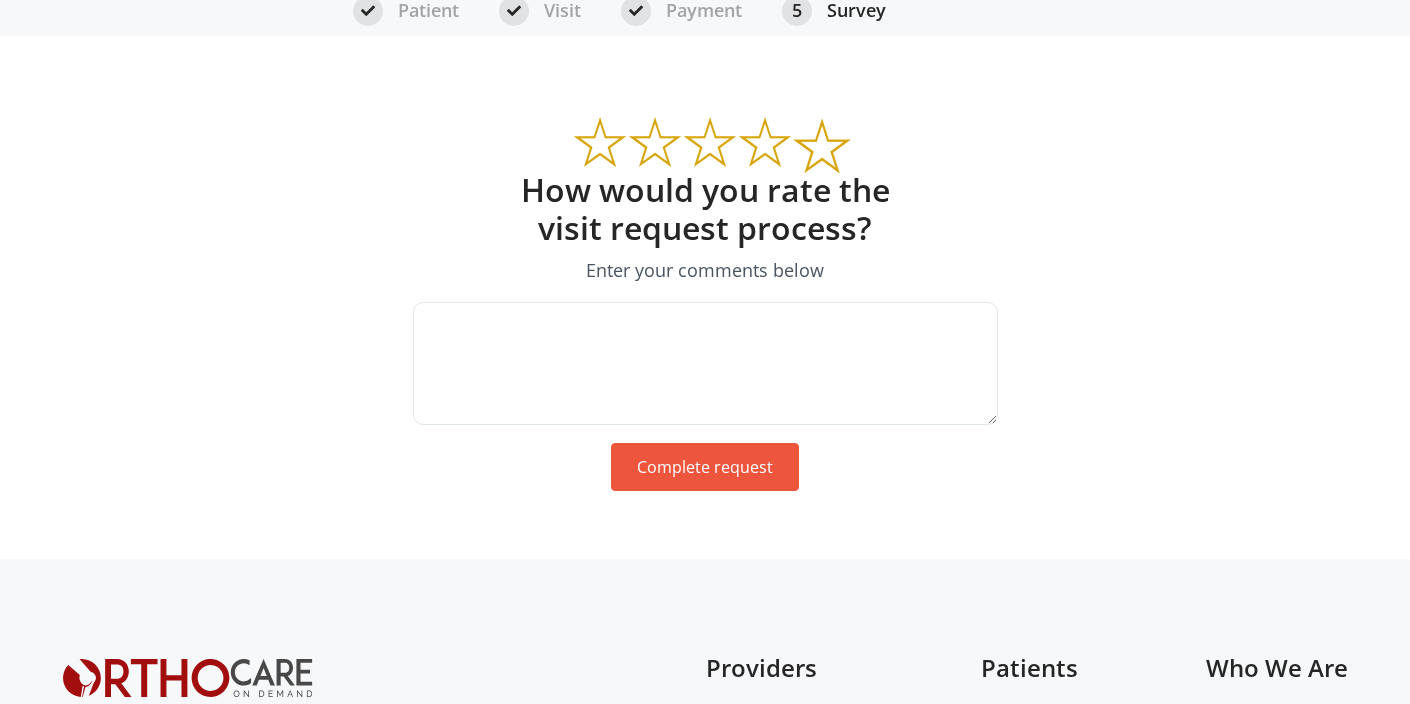 click at bounding box center [805, 133] 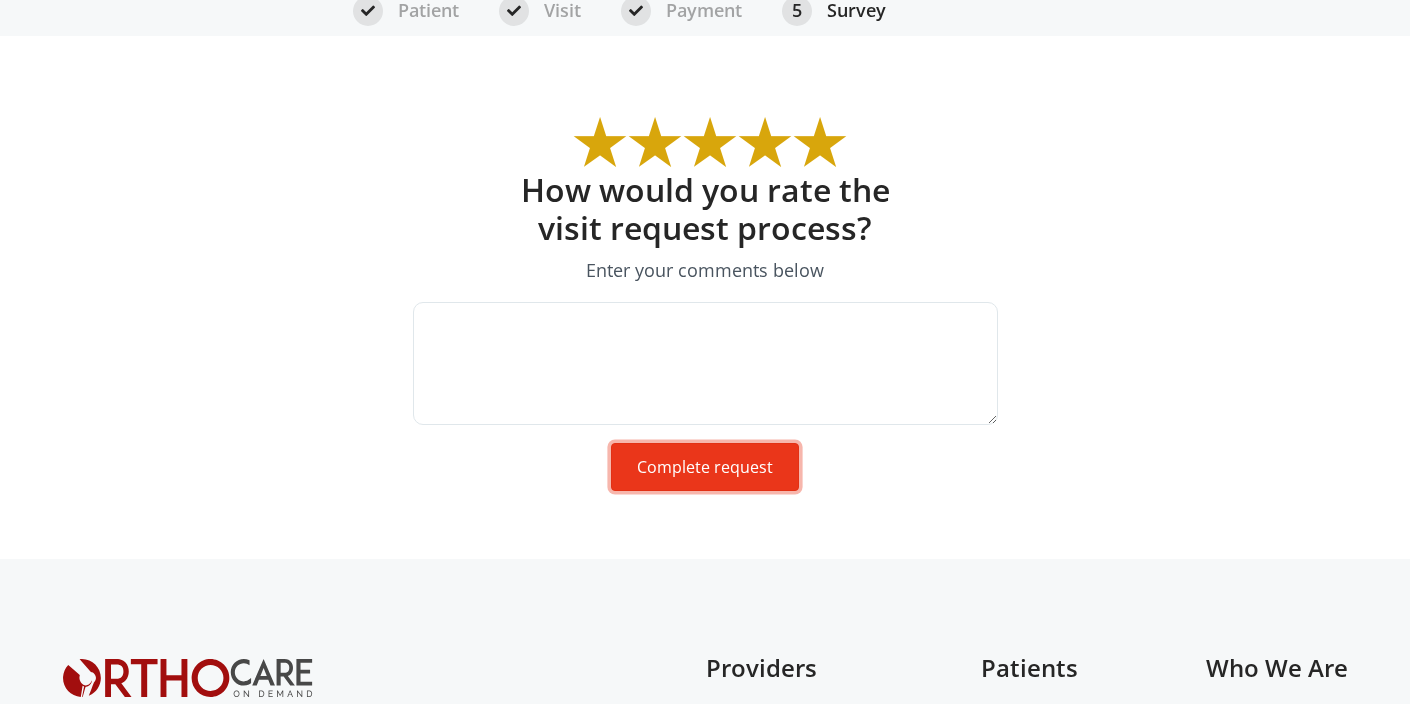 click on "Complete request" at bounding box center [705, 467] 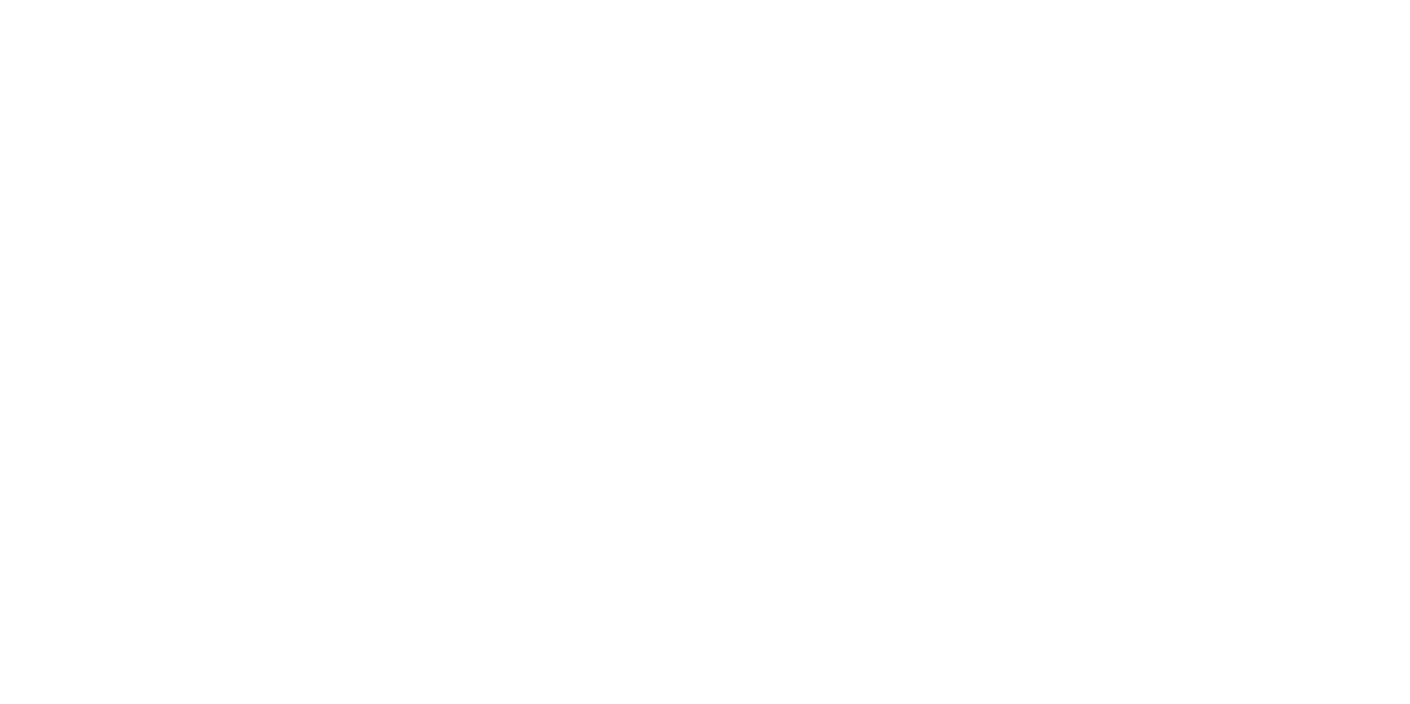 scroll, scrollTop: 0, scrollLeft: 0, axis: both 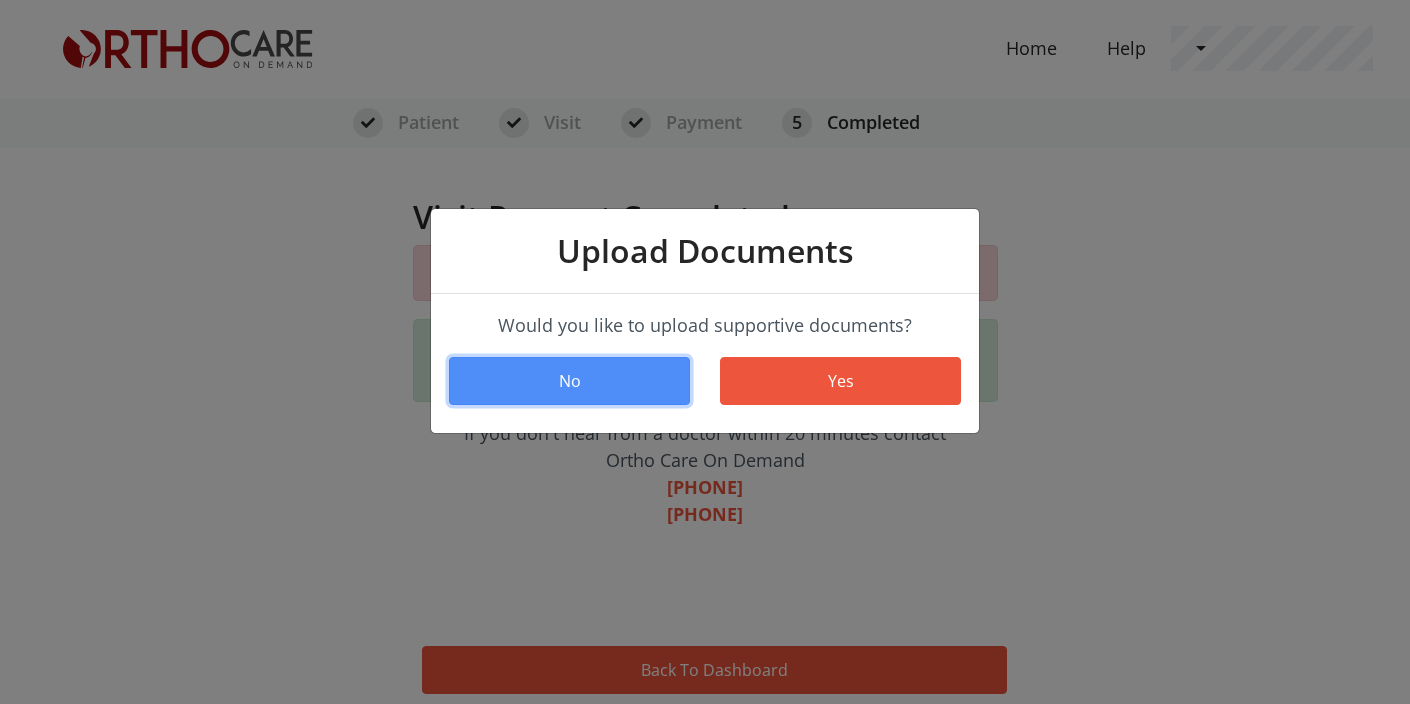 click on "No" at bounding box center [569, 381] 